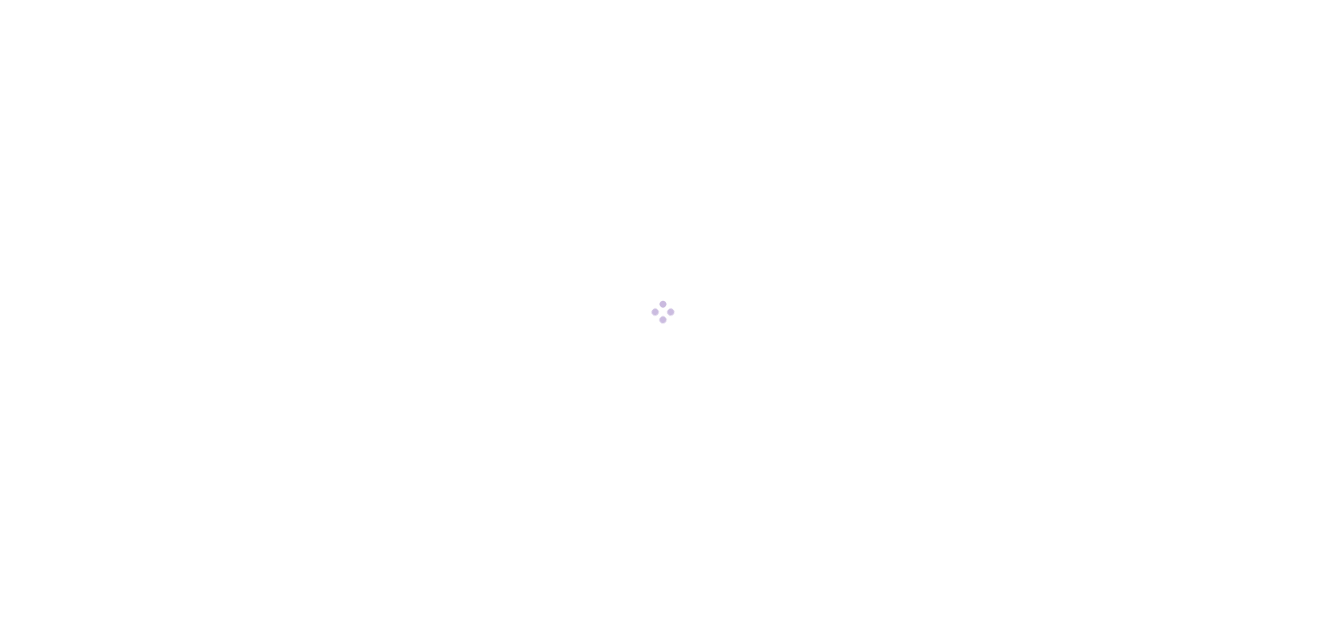 scroll, scrollTop: 0, scrollLeft: 0, axis: both 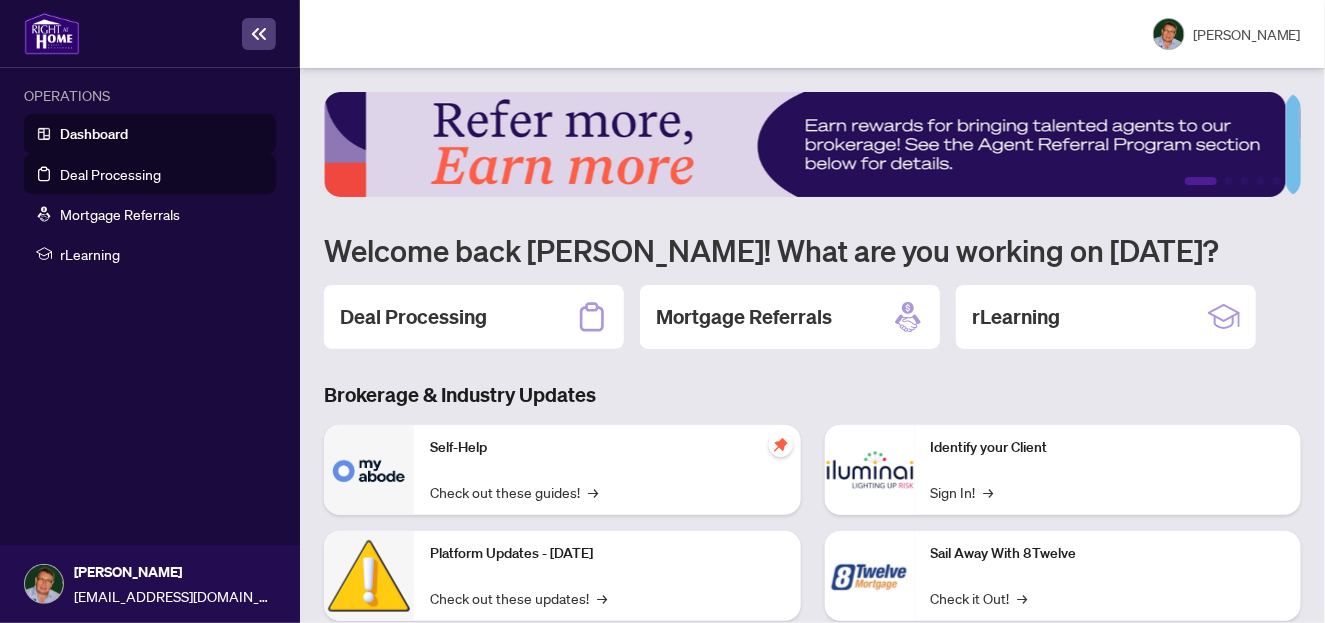 click on "Deal Processing" at bounding box center (110, 174) 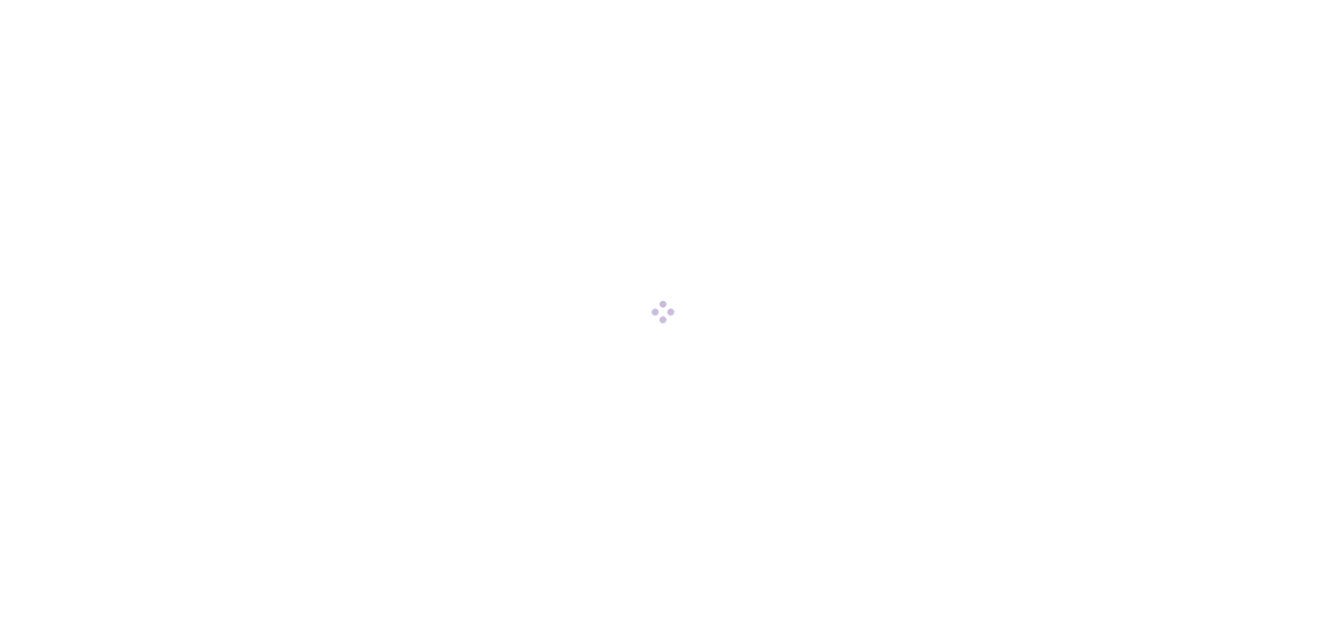 scroll, scrollTop: 0, scrollLeft: 0, axis: both 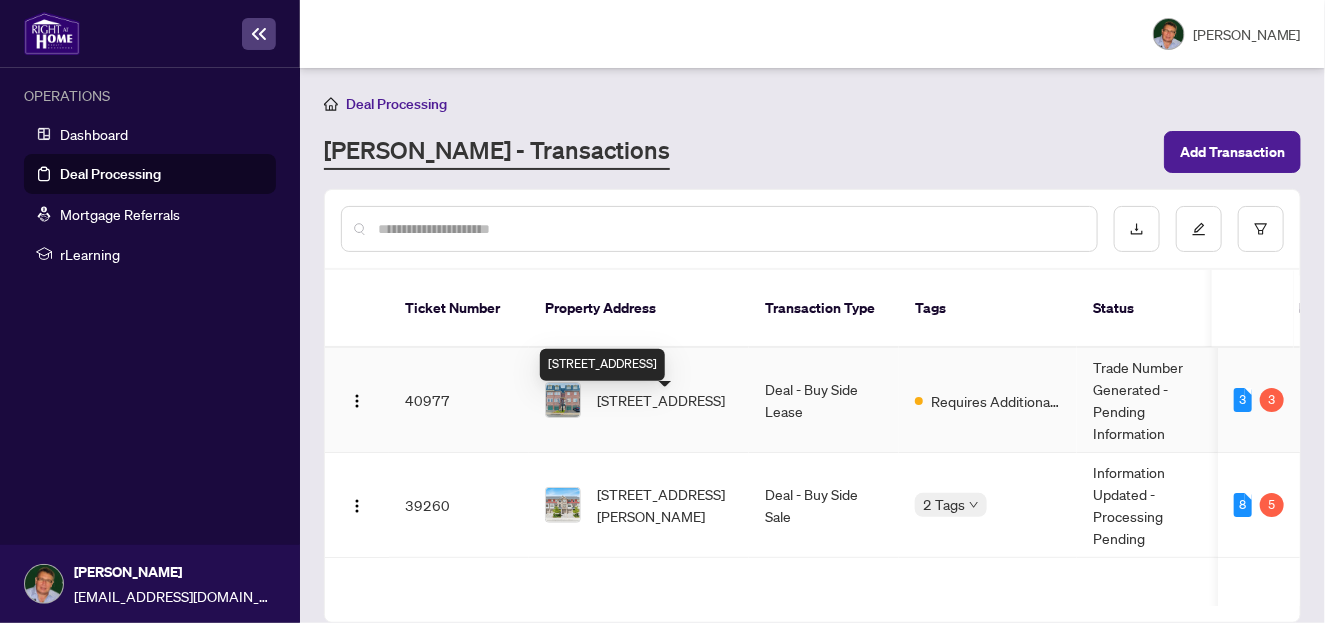 click on "[STREET_ADDRESS]" at bounding box center [661, 400] 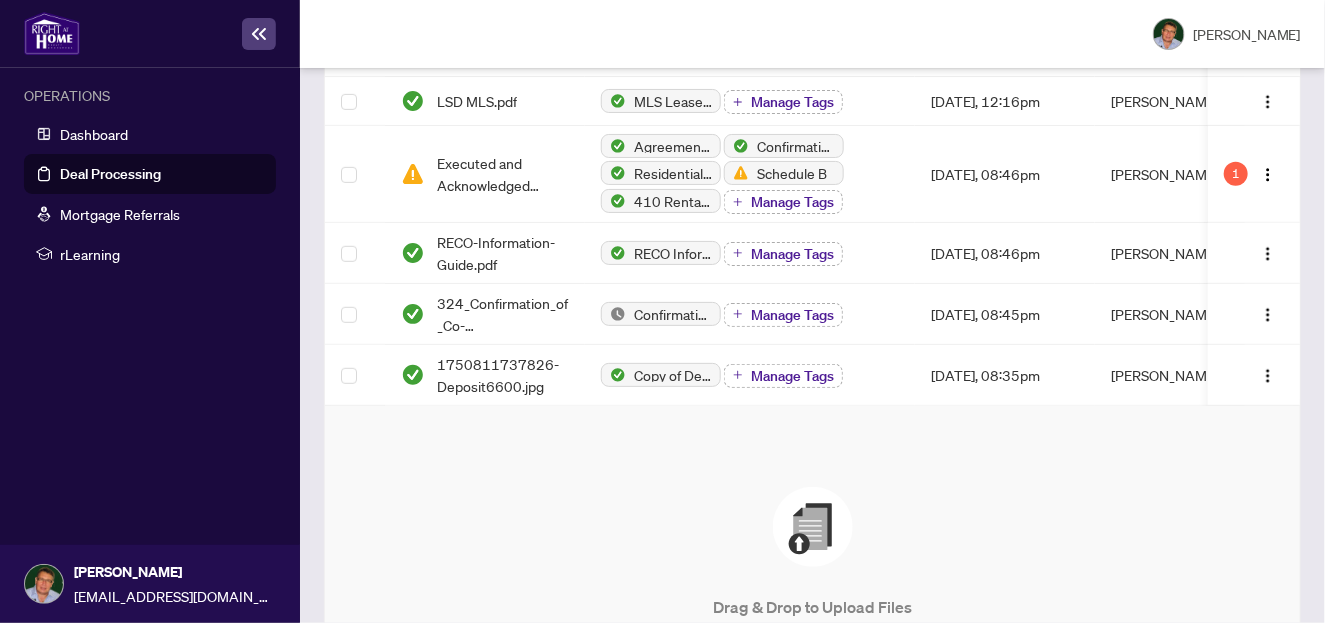 scroll, scrollTop: 865, scrollLeft: 0, axis: vertical 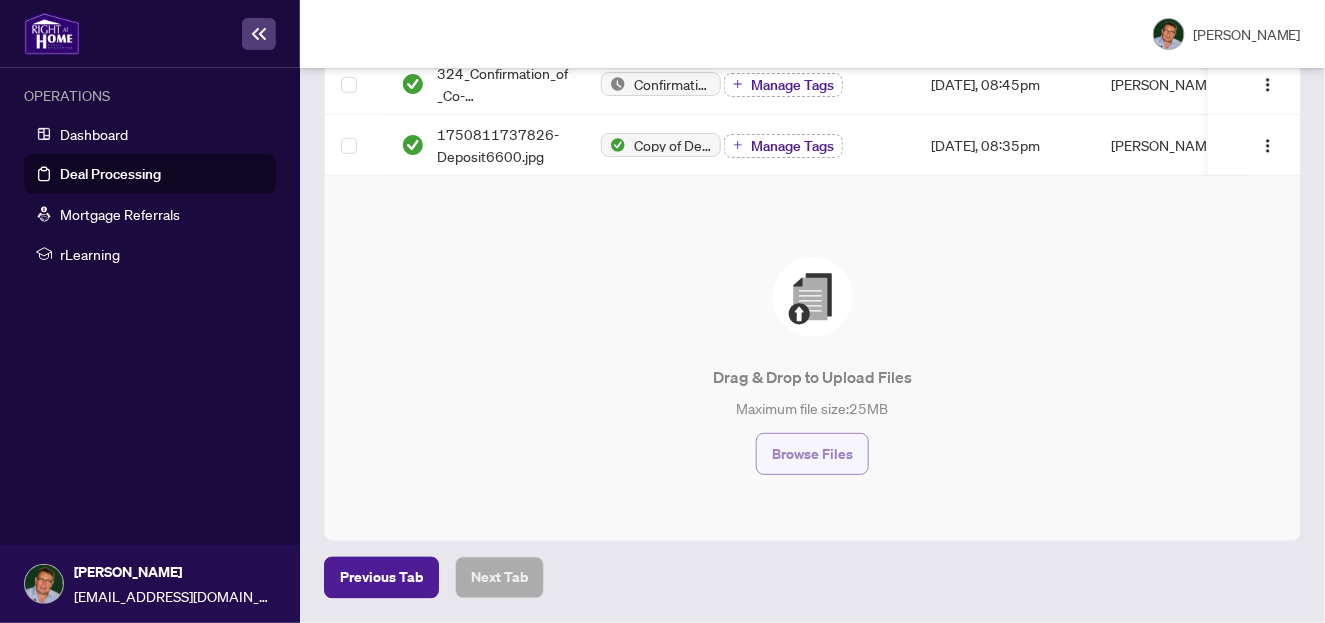 click on "Browse Files" at bounding box center [812, 454] 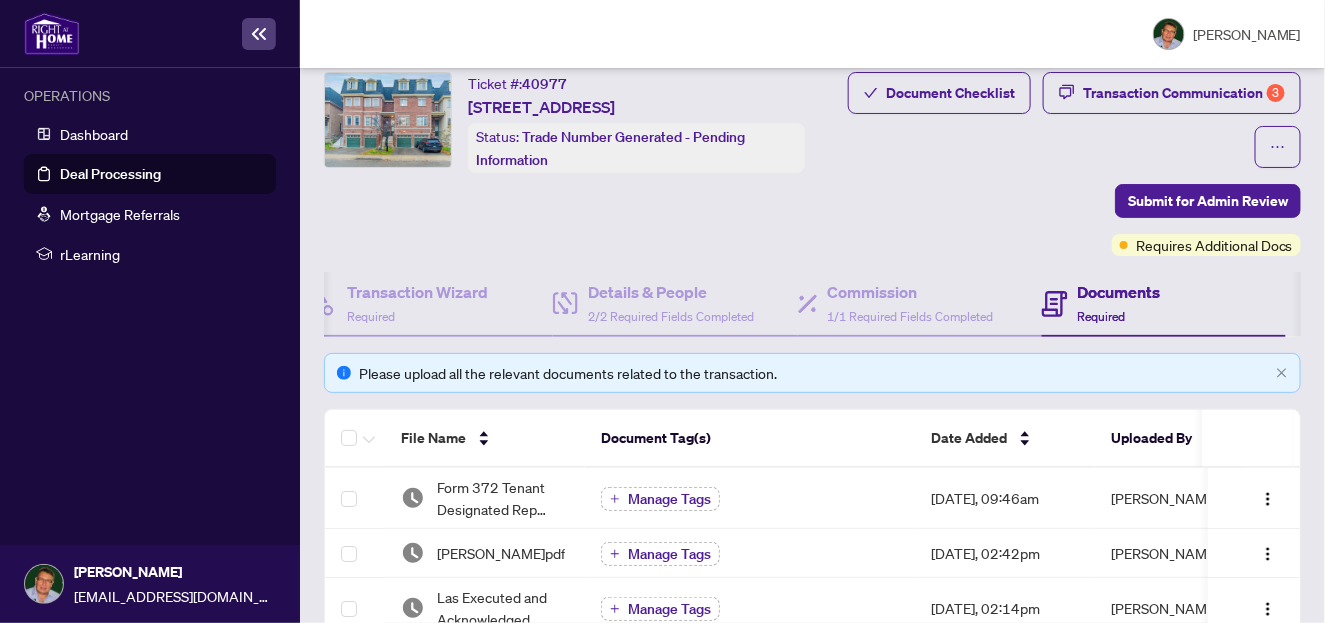 scroll, scrollTop: 0, scrollLeft: 0, axis: both 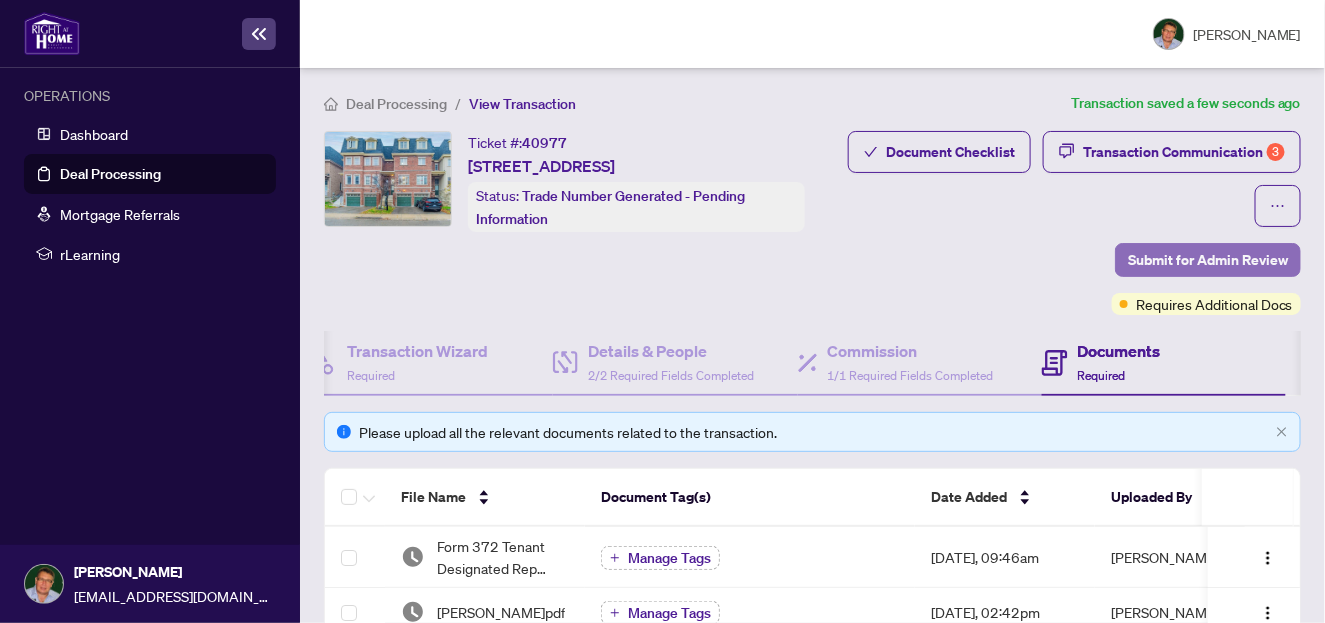 click on "Submit for Admin Review" at bounding box center (1208, 260) 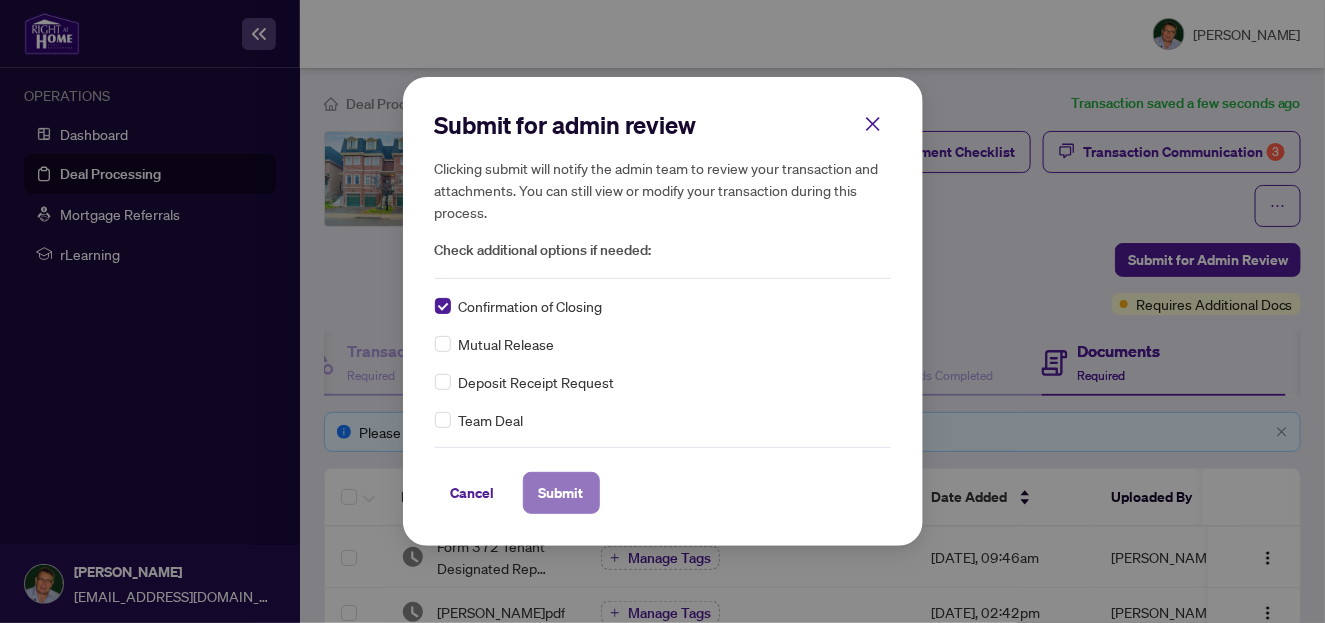 click on "Submit" at bounding box center (561, 493) 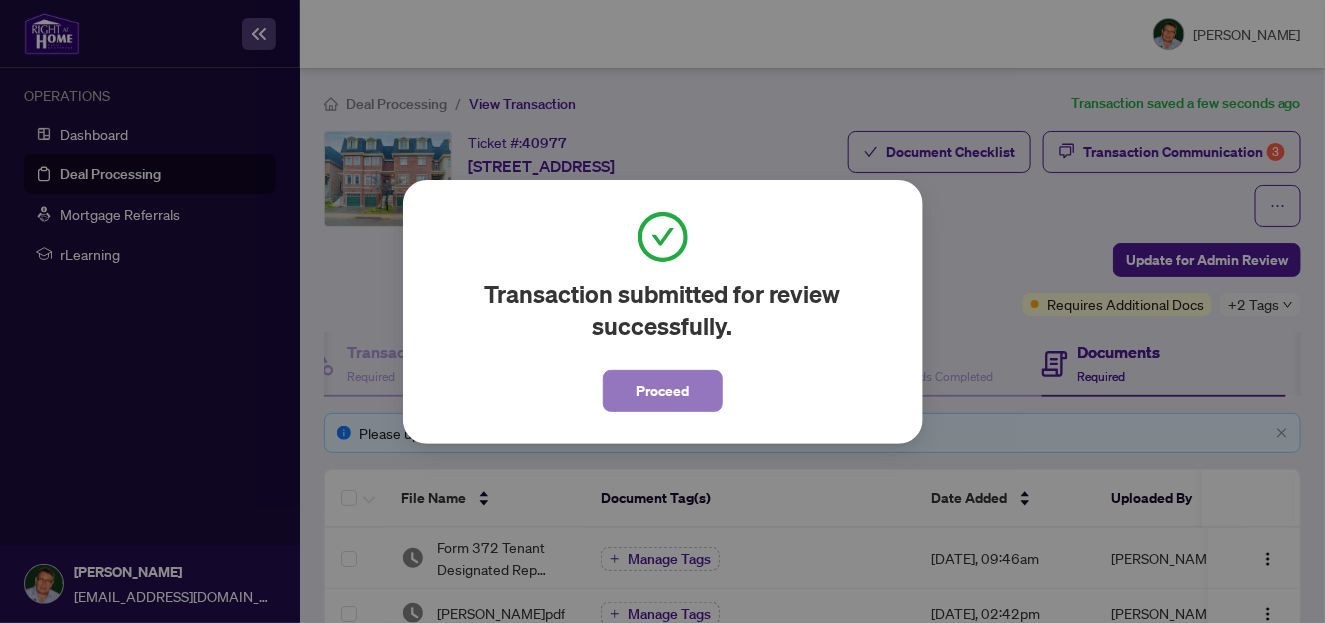 click on "Proceed" at bounding box center (662, 391) 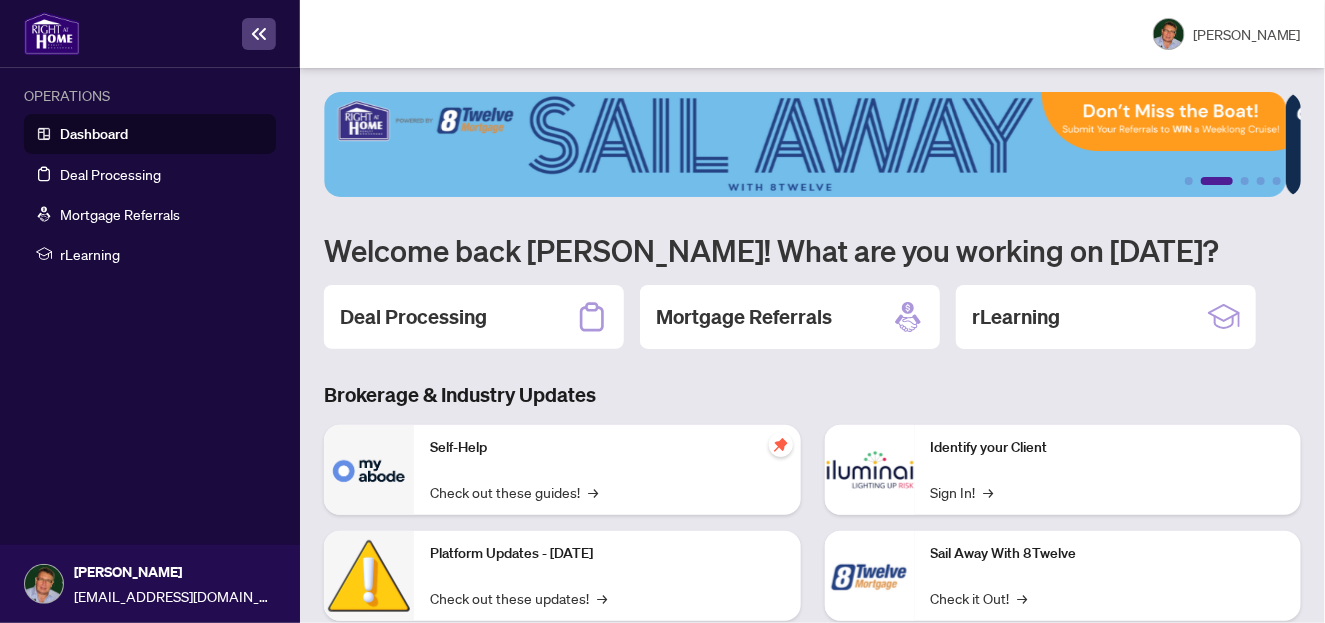 drag, startPoint x: 100, startPoint y: 18, endPoint x: 139, endPoint y: -93, distance: 117.65203 